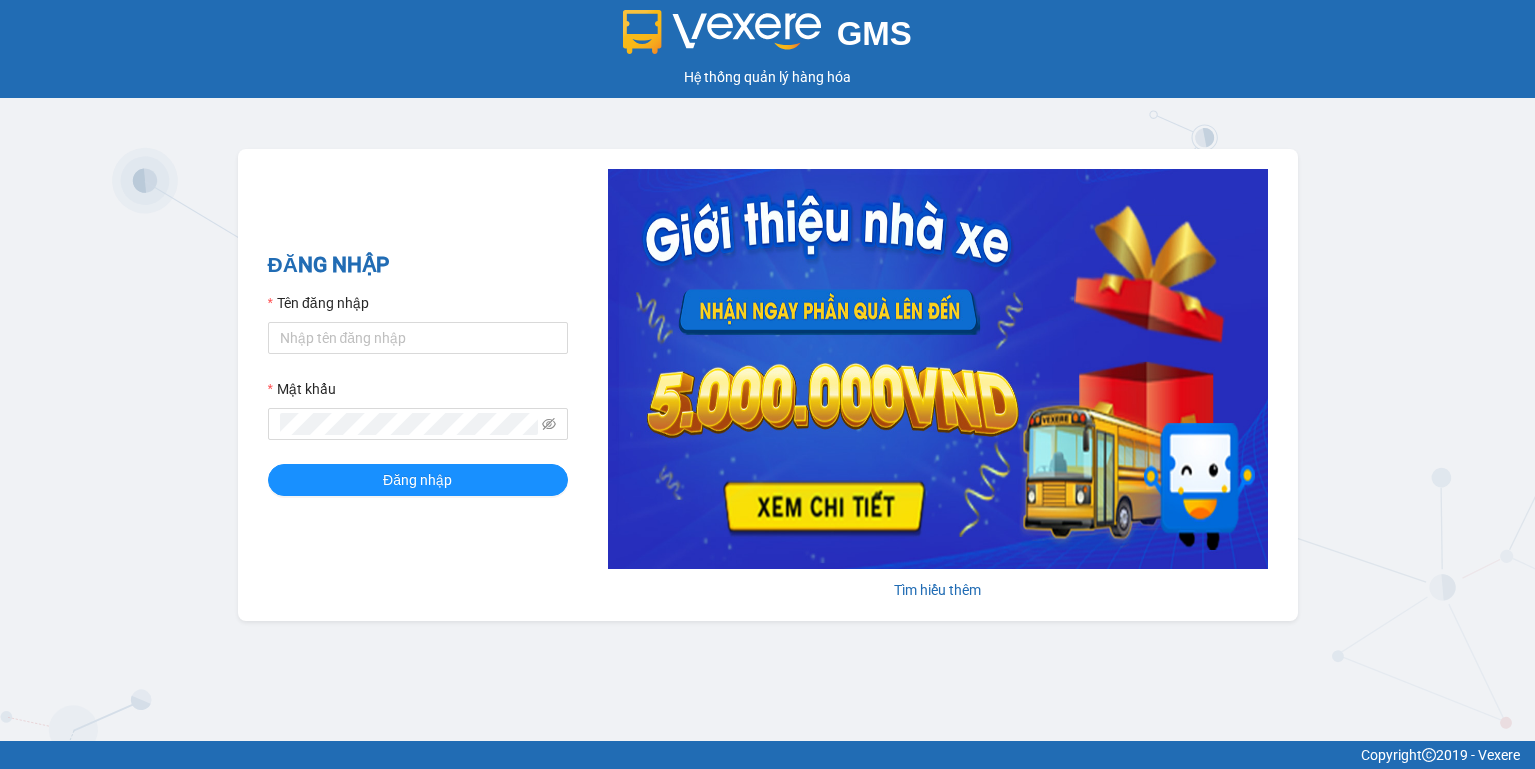 scroll, scrollTop: 0, scrollLeft: 0, axis: both 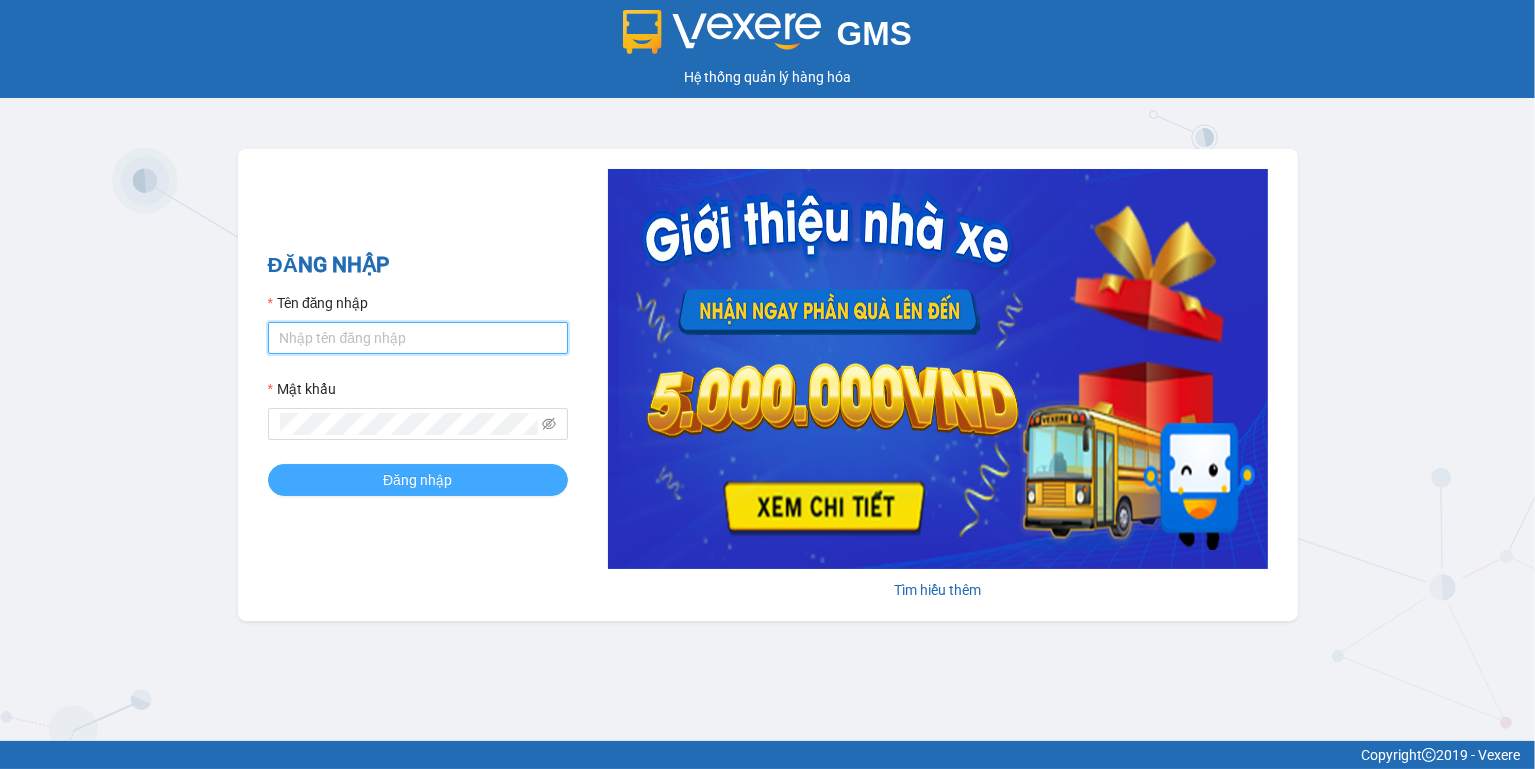 type on "ngoc.taithang" 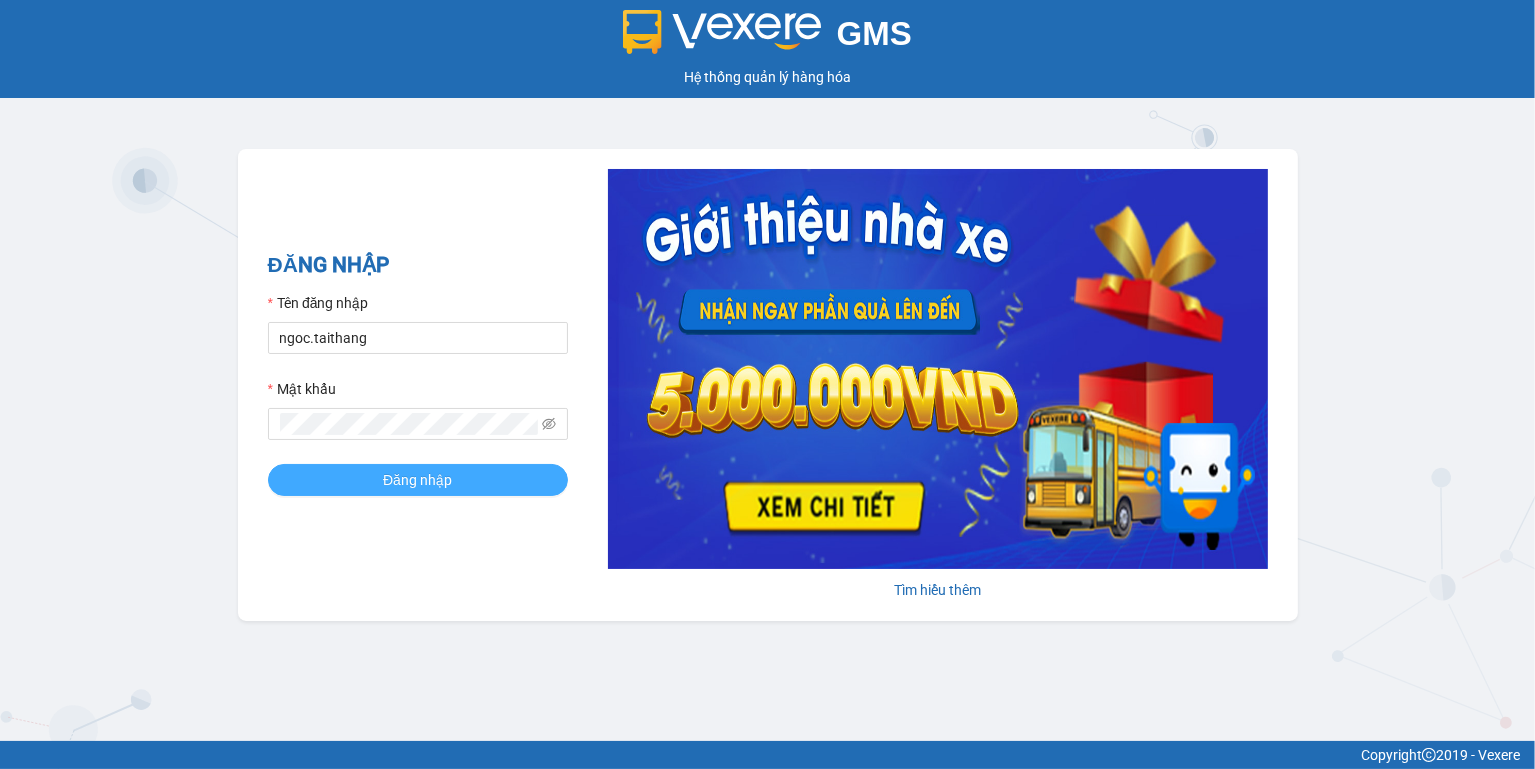 click on "Đăng nhập" at bounding box center (418, 480) 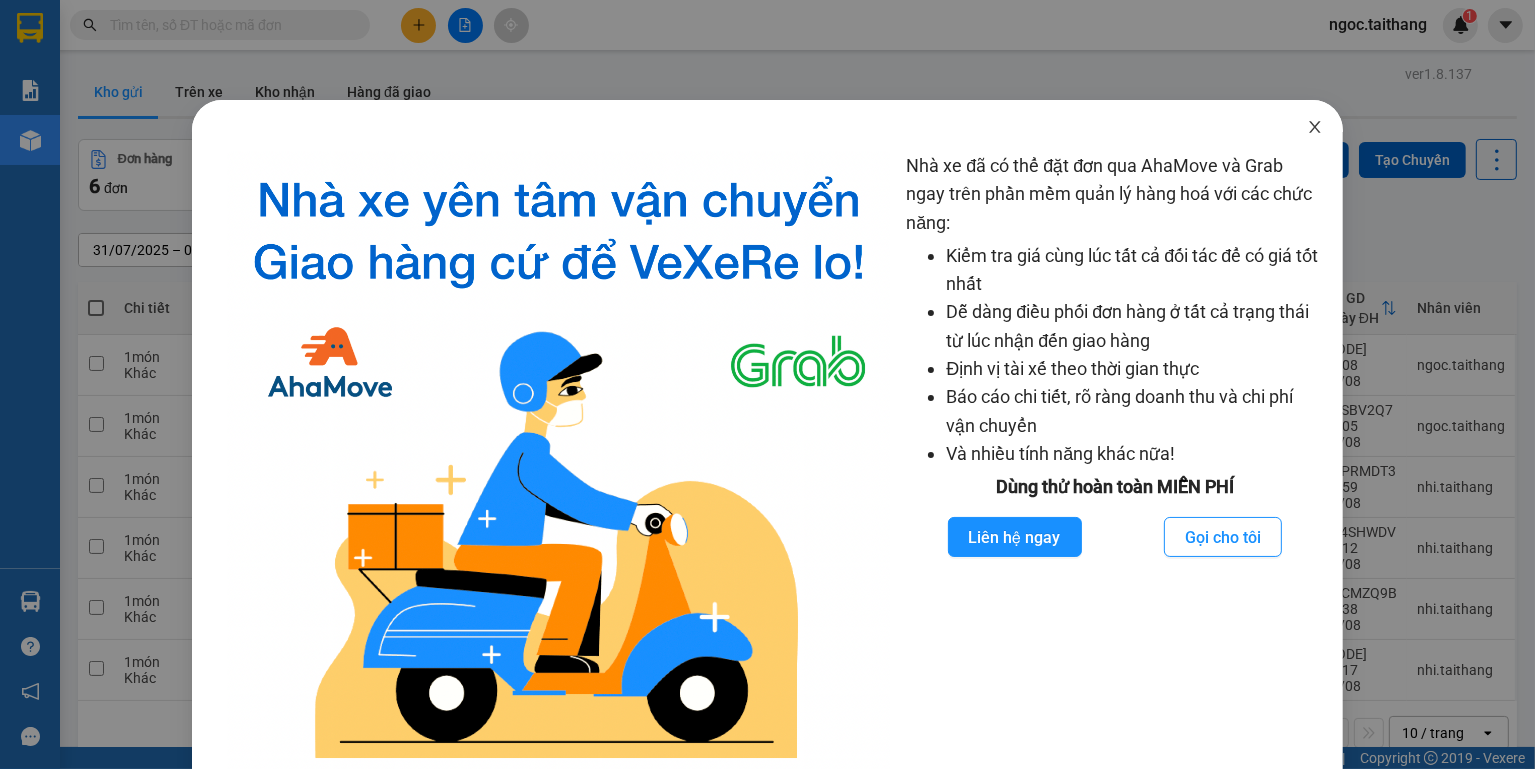 click at bounding box center (1315, 128) 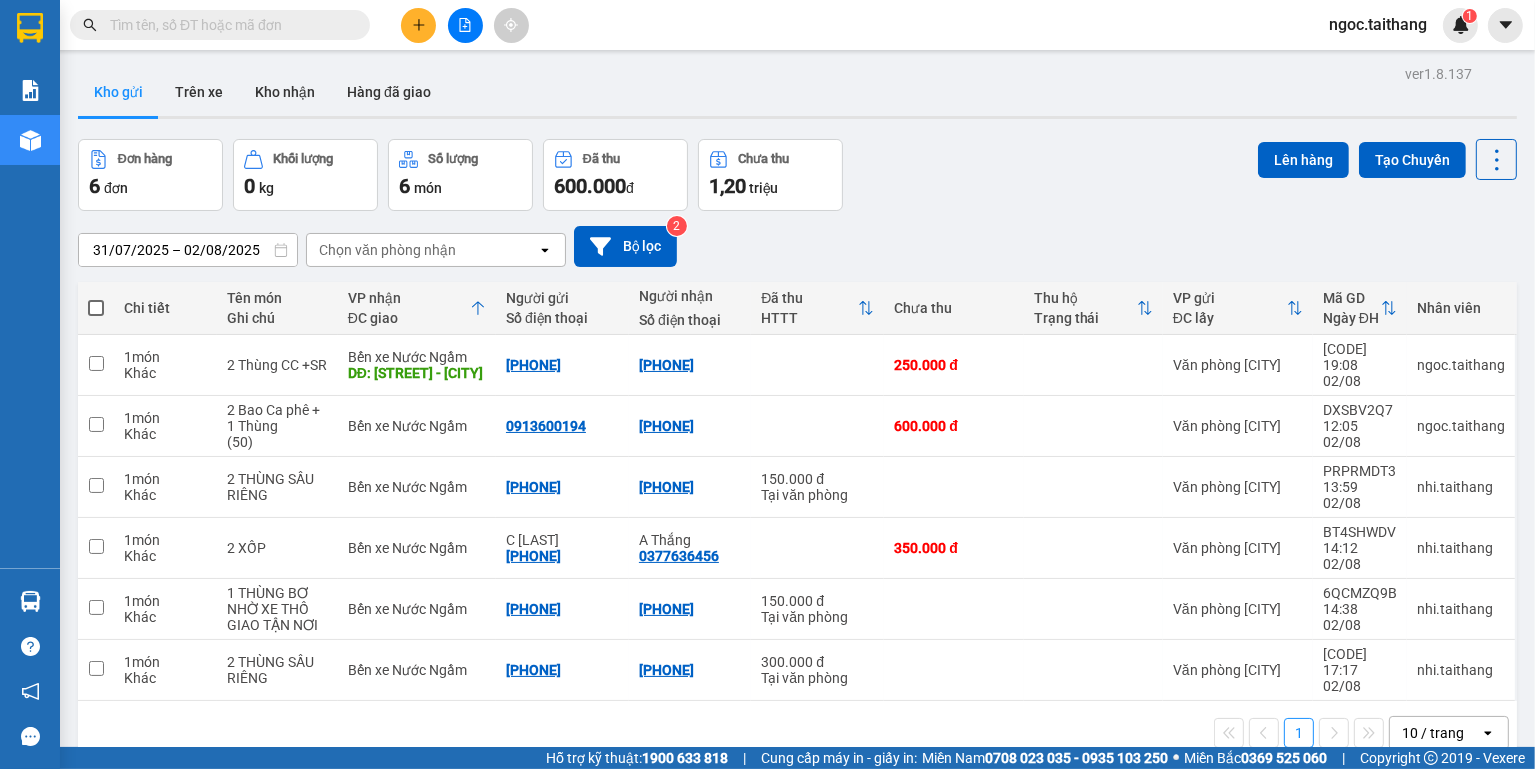 click at bounding box center [96, 308] 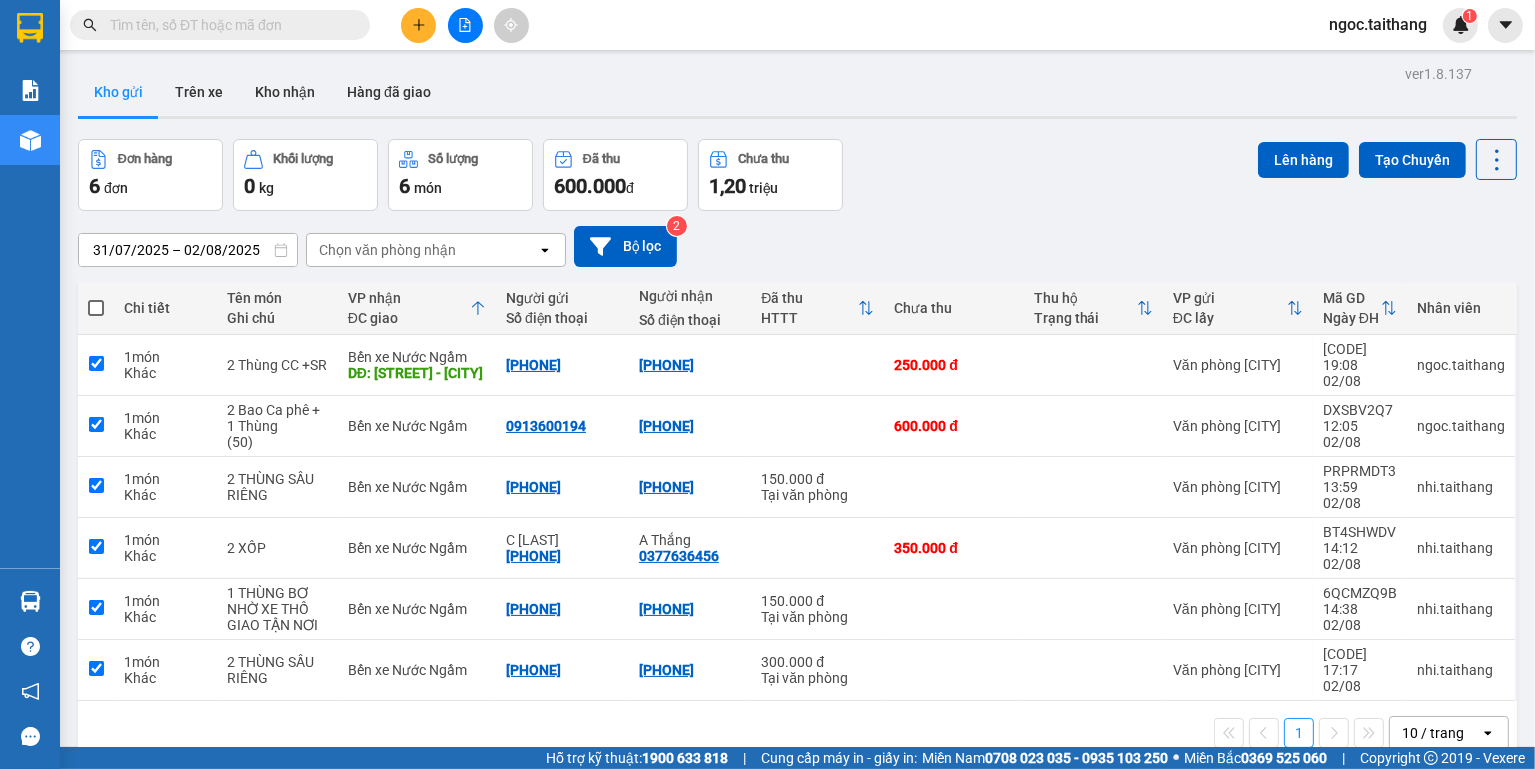 checkbox on "true" 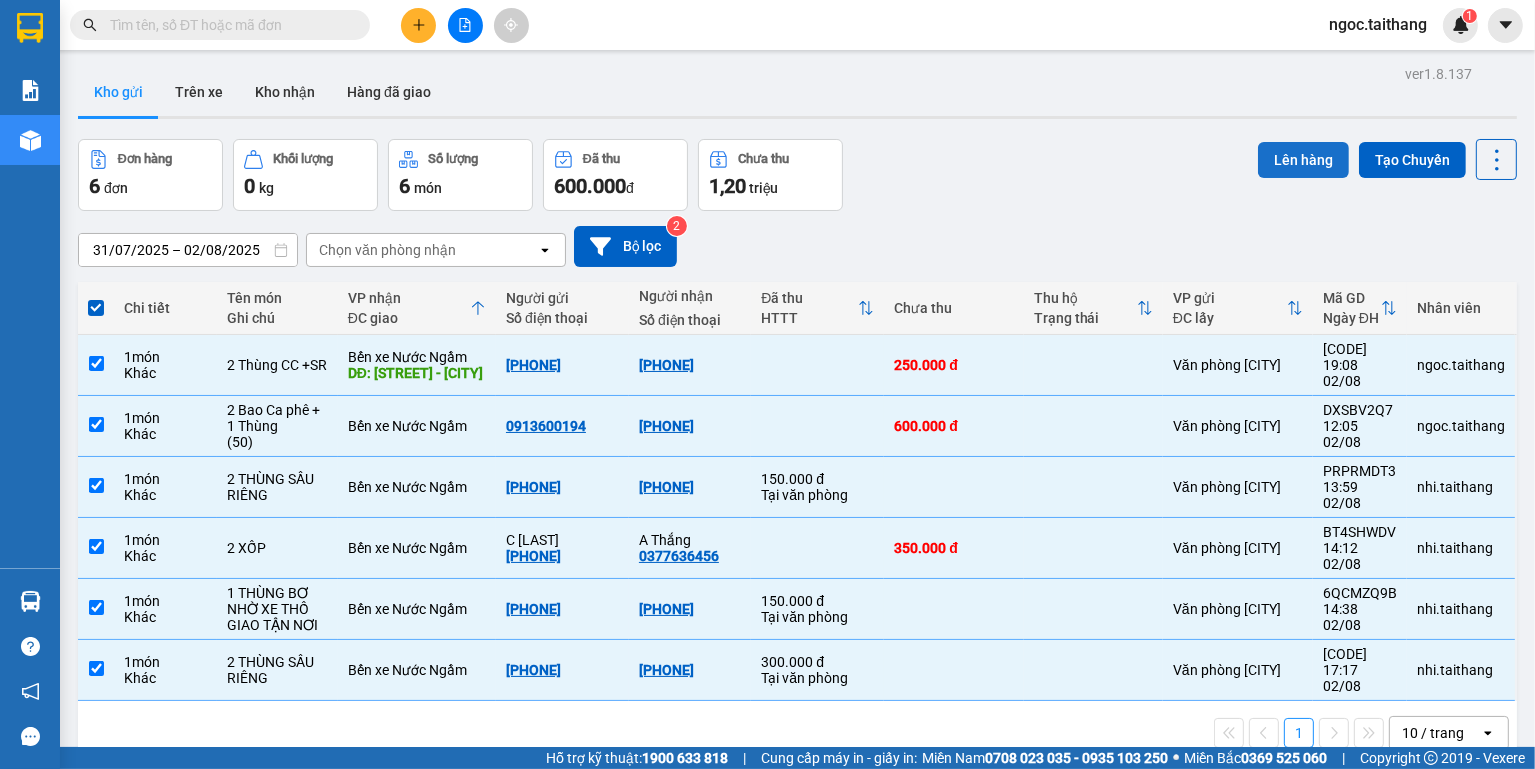 click on "Lên hàng" at bounding box center [1303, 160] 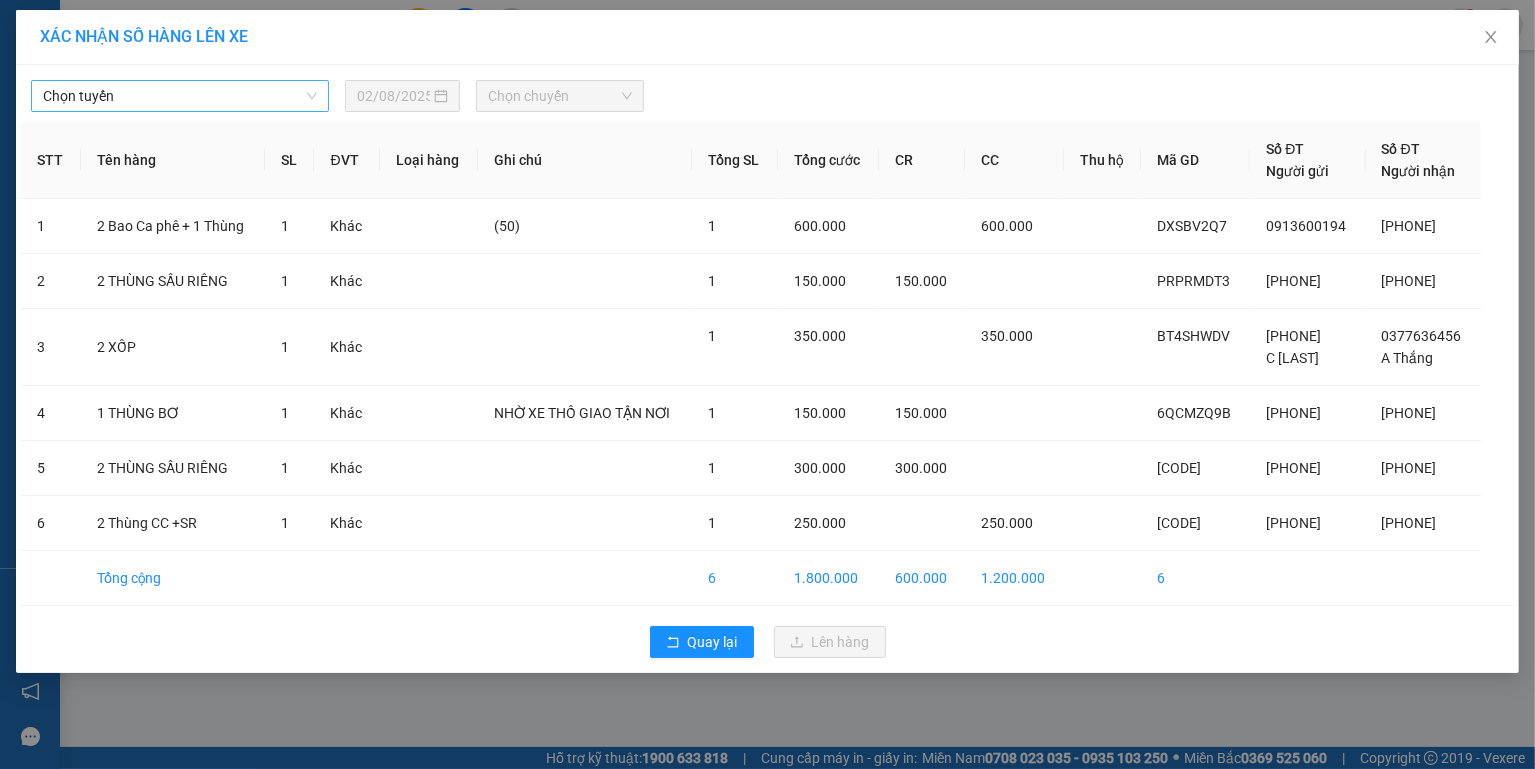 click on "Chọn tuyến" at bounding box center [180, 96] 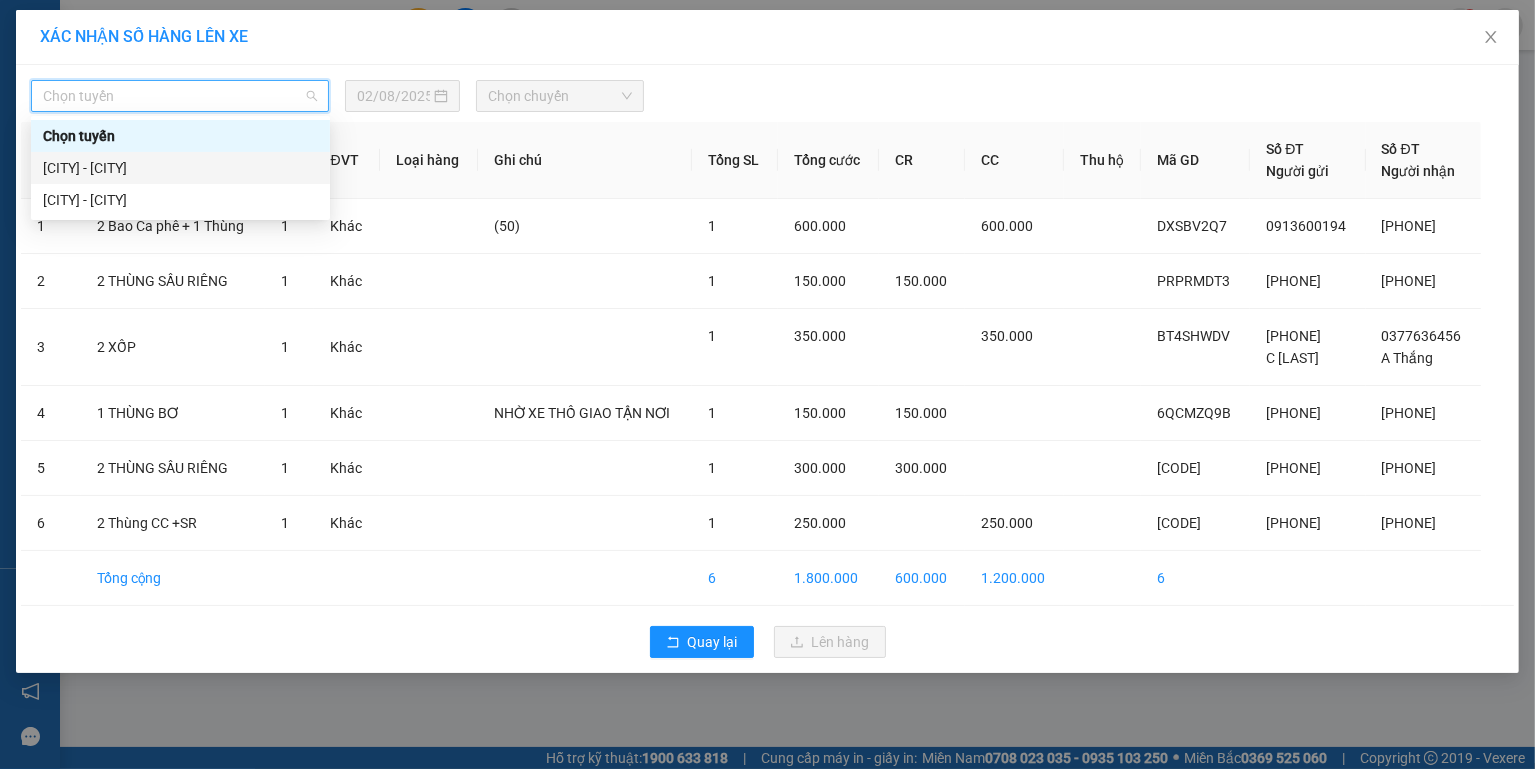 click on "[CITY] - [CITY]" at bounding box center (180, 168) 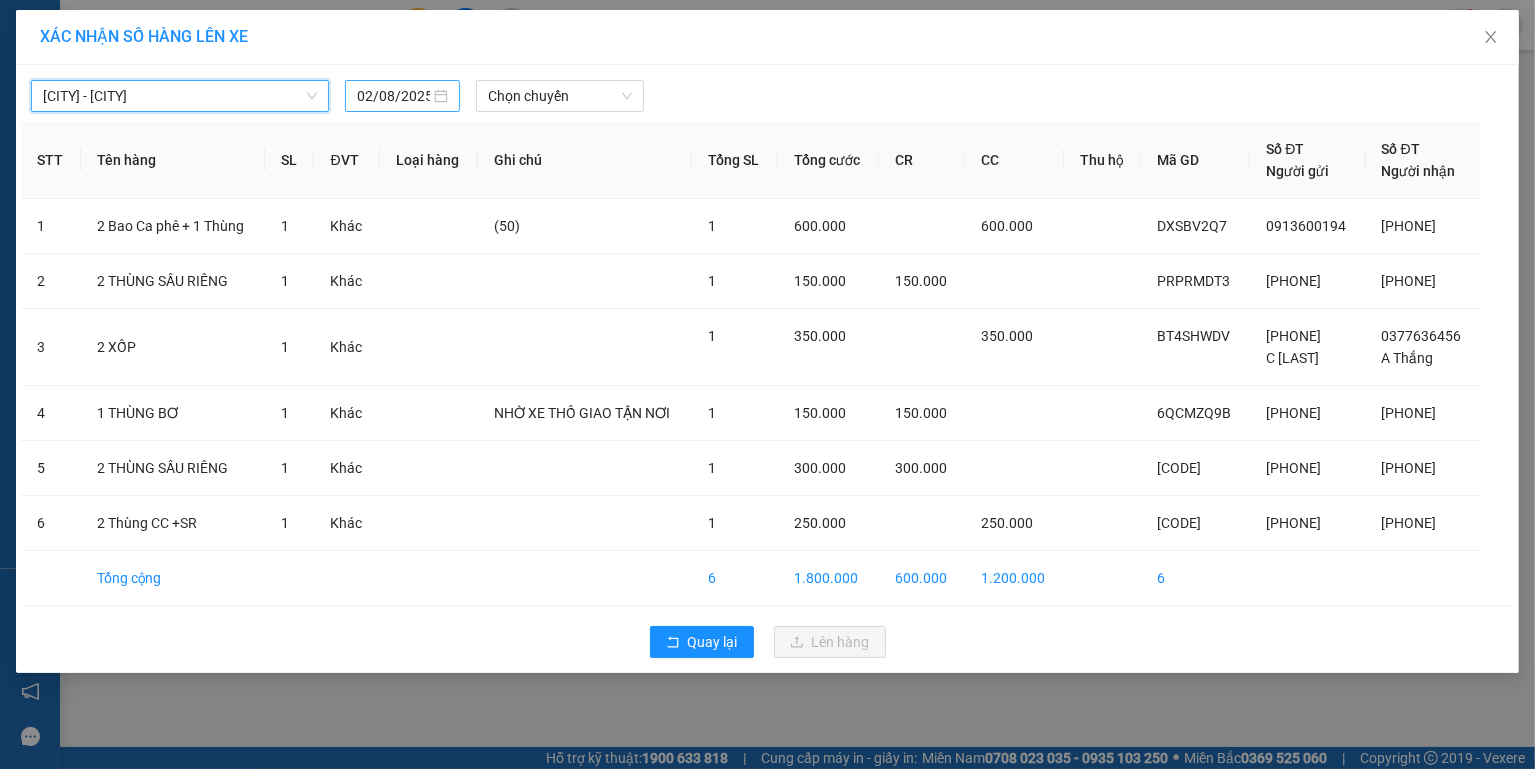 click on "02/08/2025" at bounding box center (402, 96) 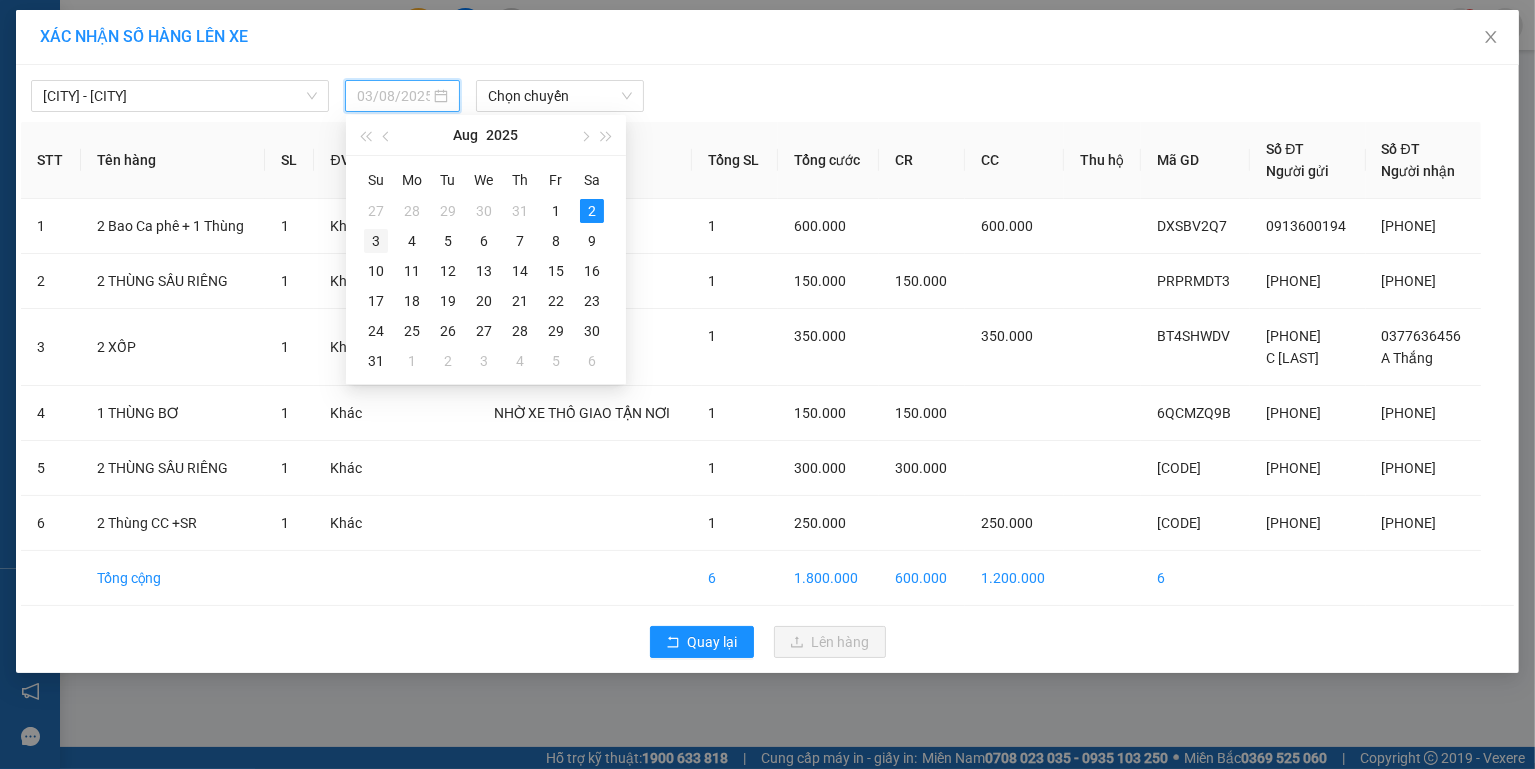 click on "3" at bounding box center (376, 241) 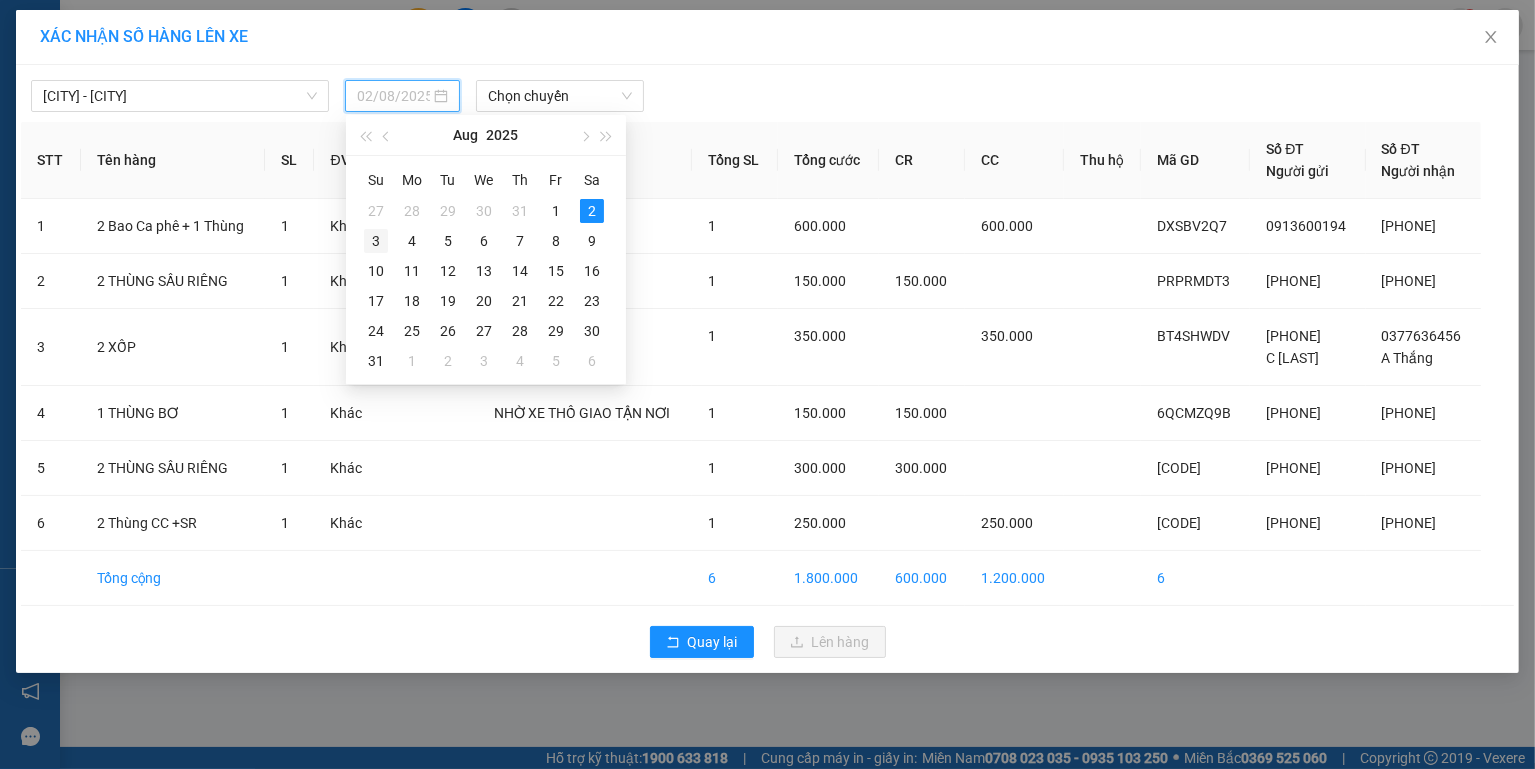 type on "03/08/2025" 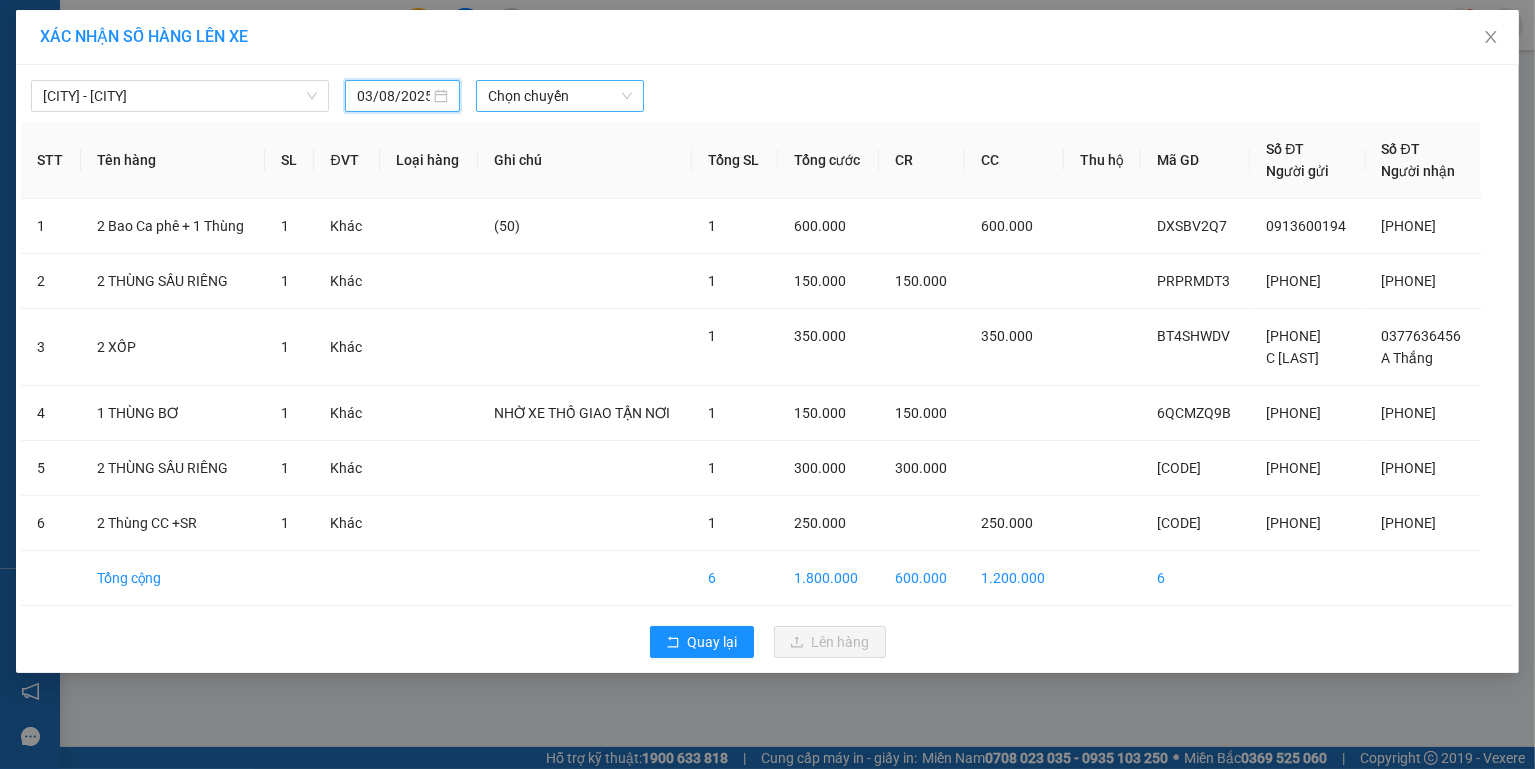 click on "Chọn chuyến" at bounding box center [559, 96] 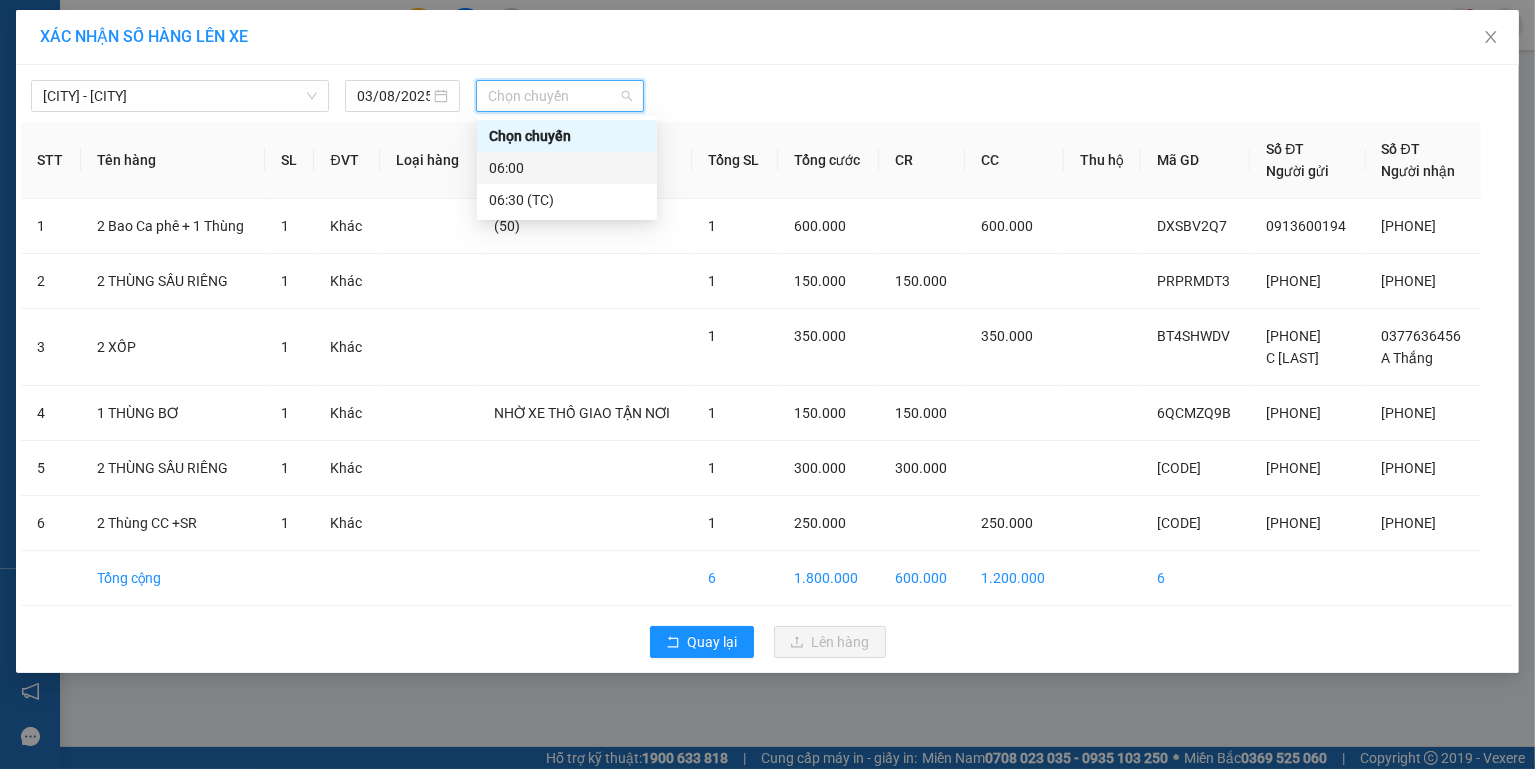 click on "06:00" at bounding box center [567, 168] 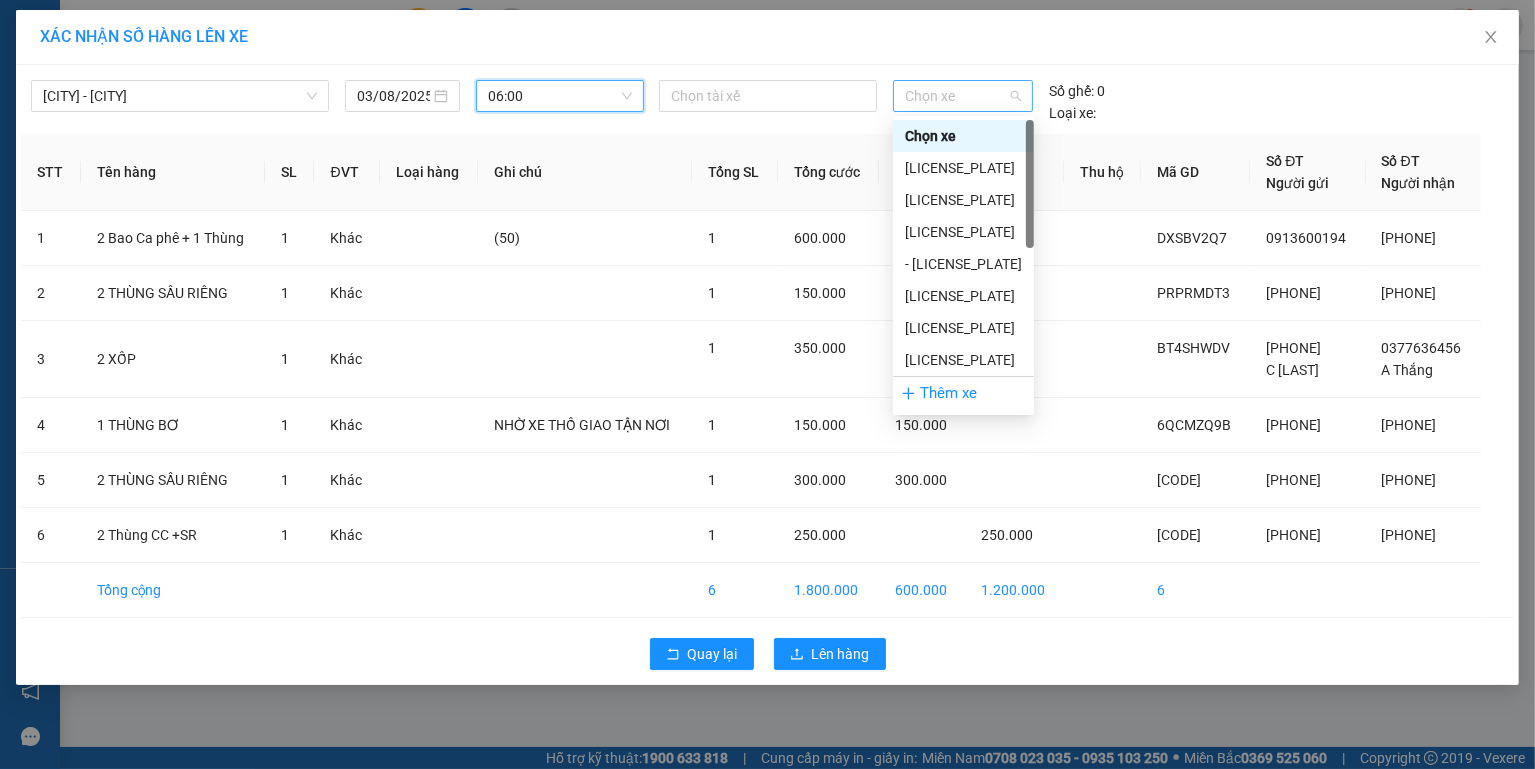 click on "Chọn xe" at bounding box center (963, 96) 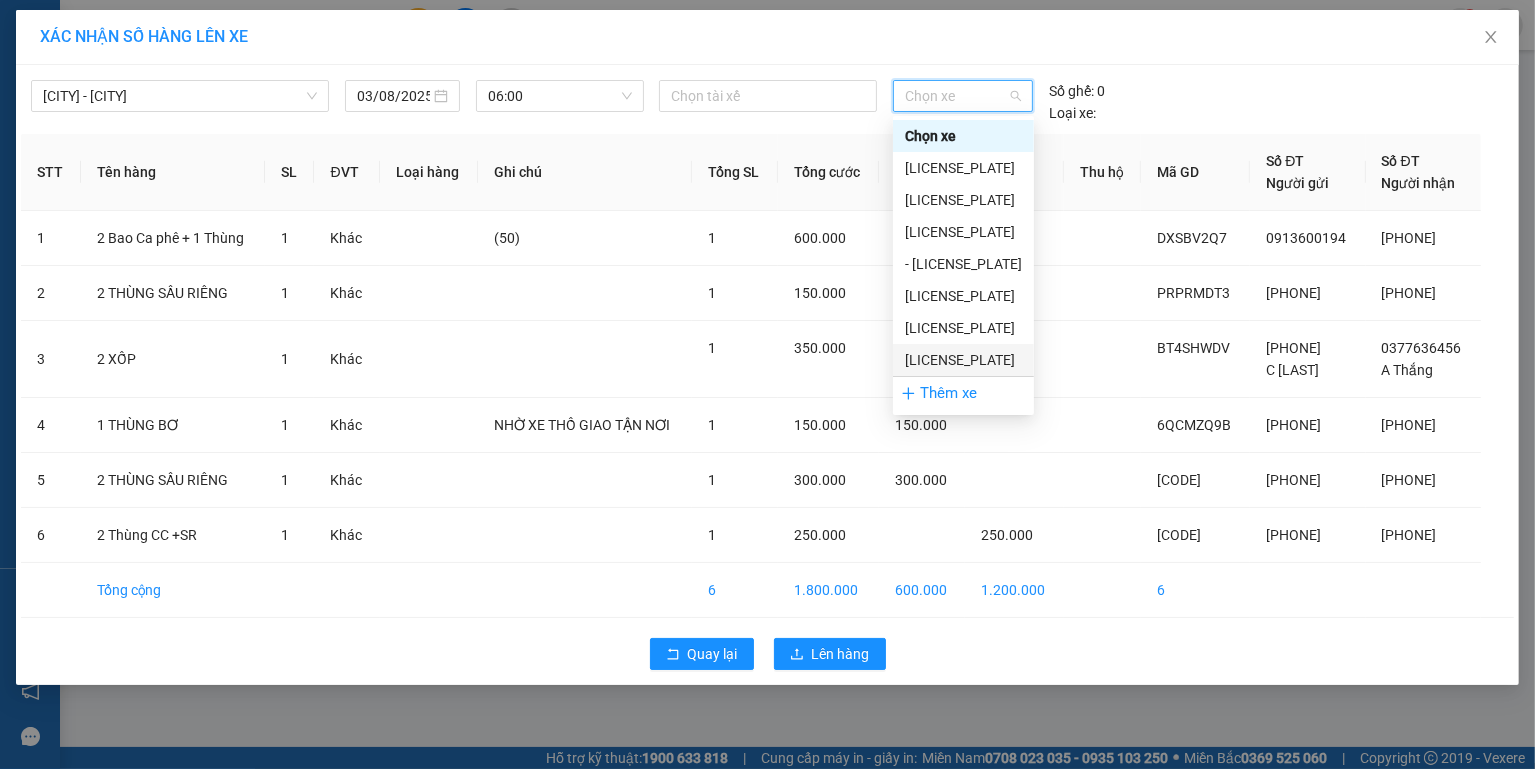 click on "[LICENSE_PLATE]" at bounding box center [963, 360] 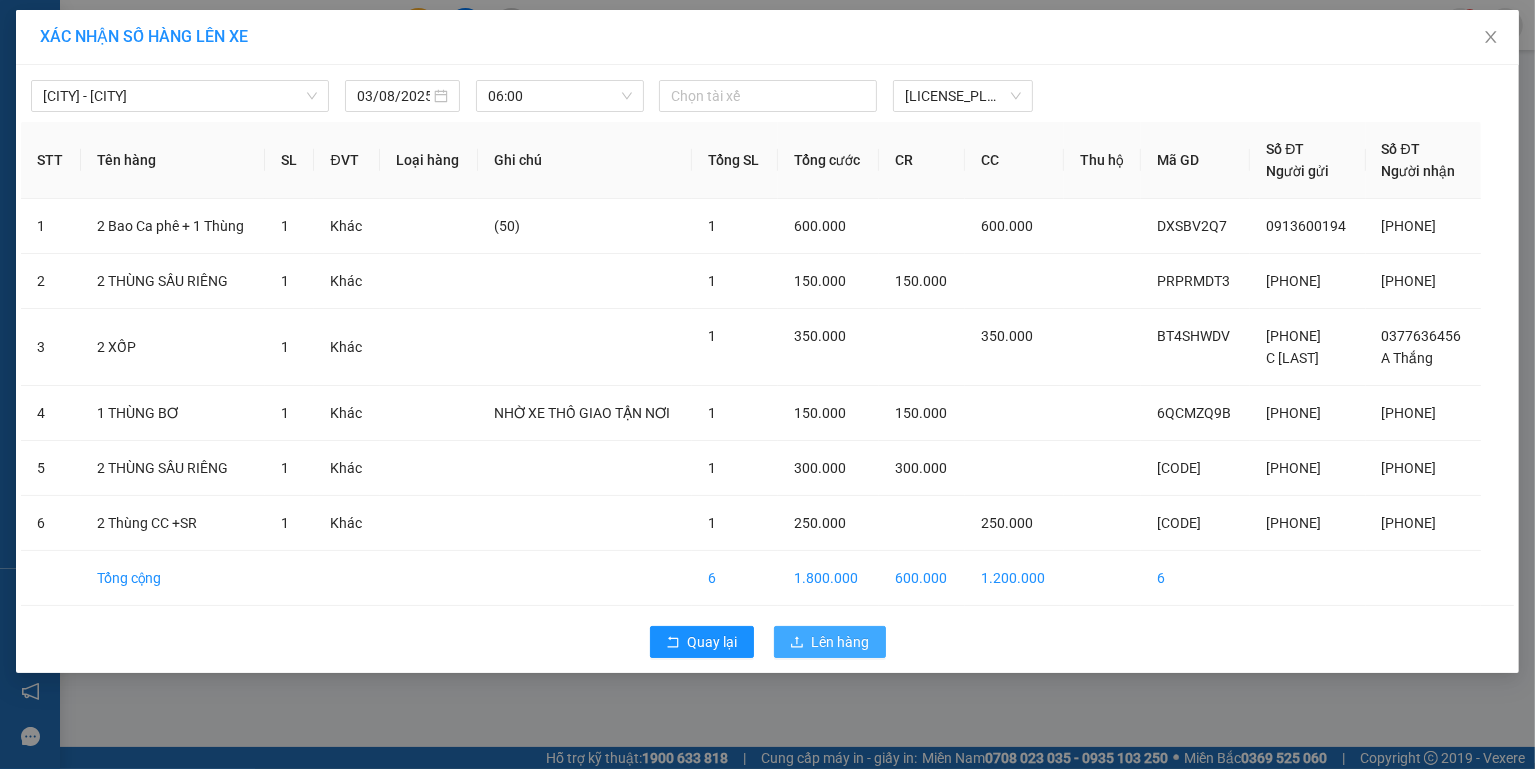 click on "Lên hàng" at bounding box center [841, 642] 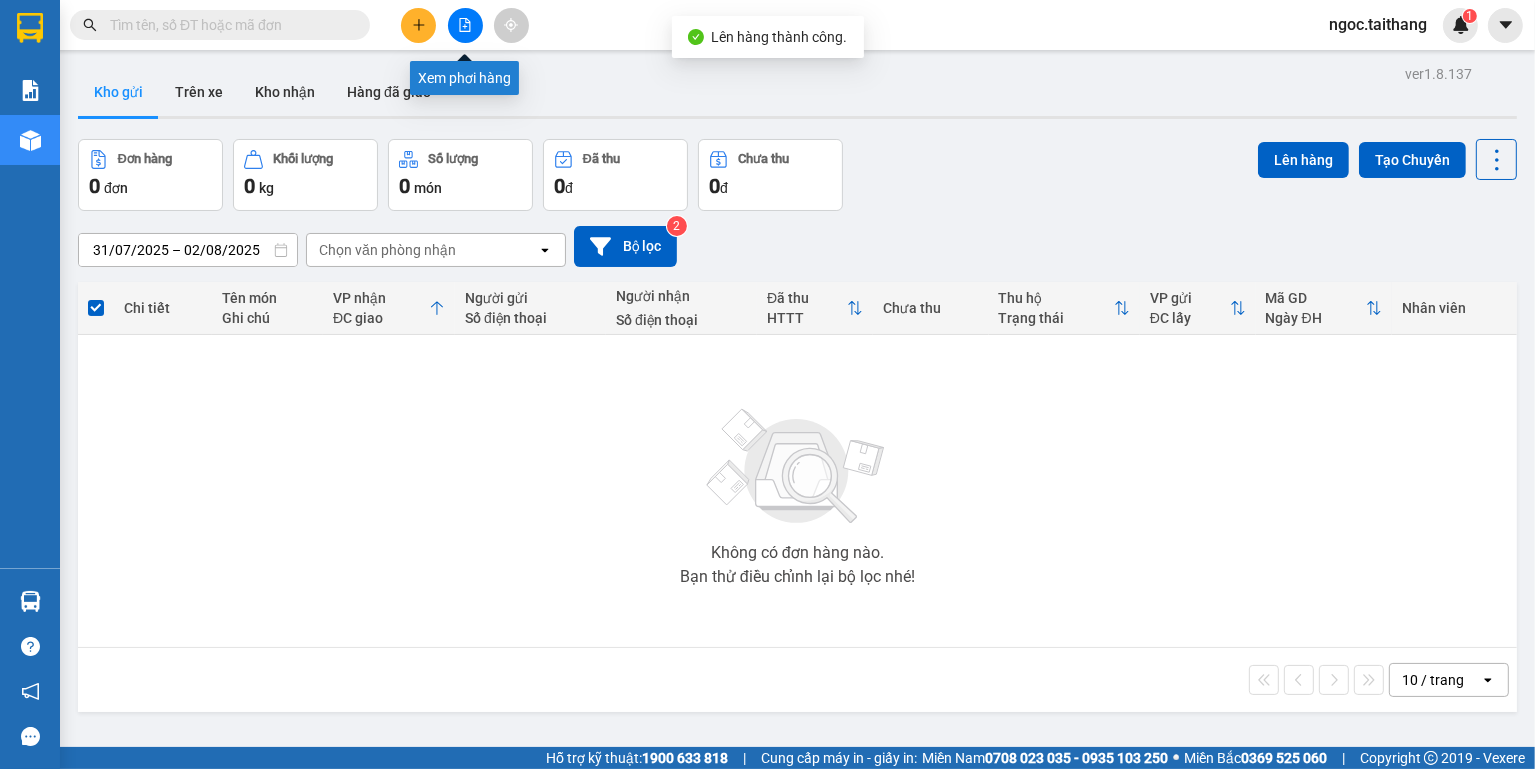 click 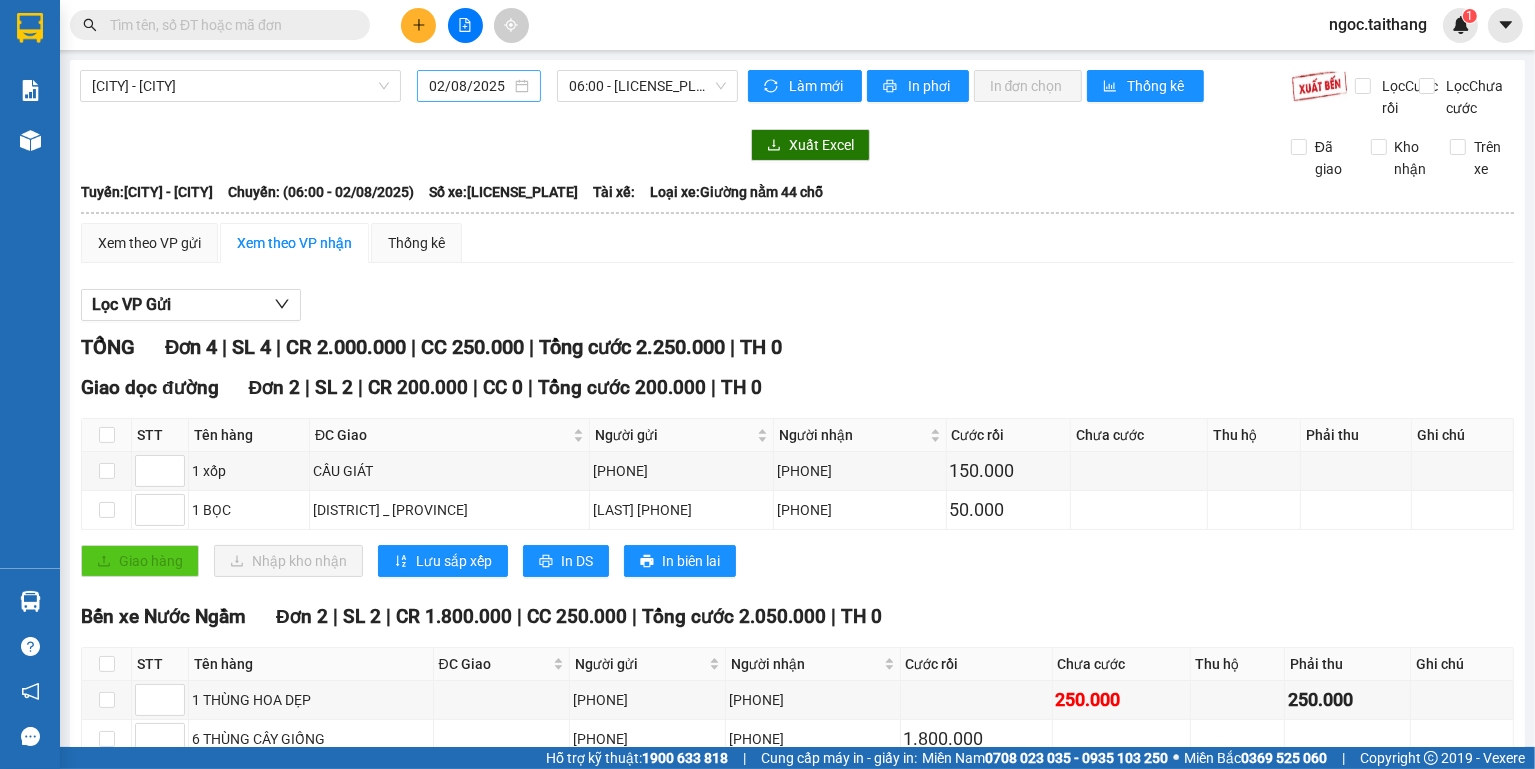 click on "02/08/2025" at bounding box center [479, 86] 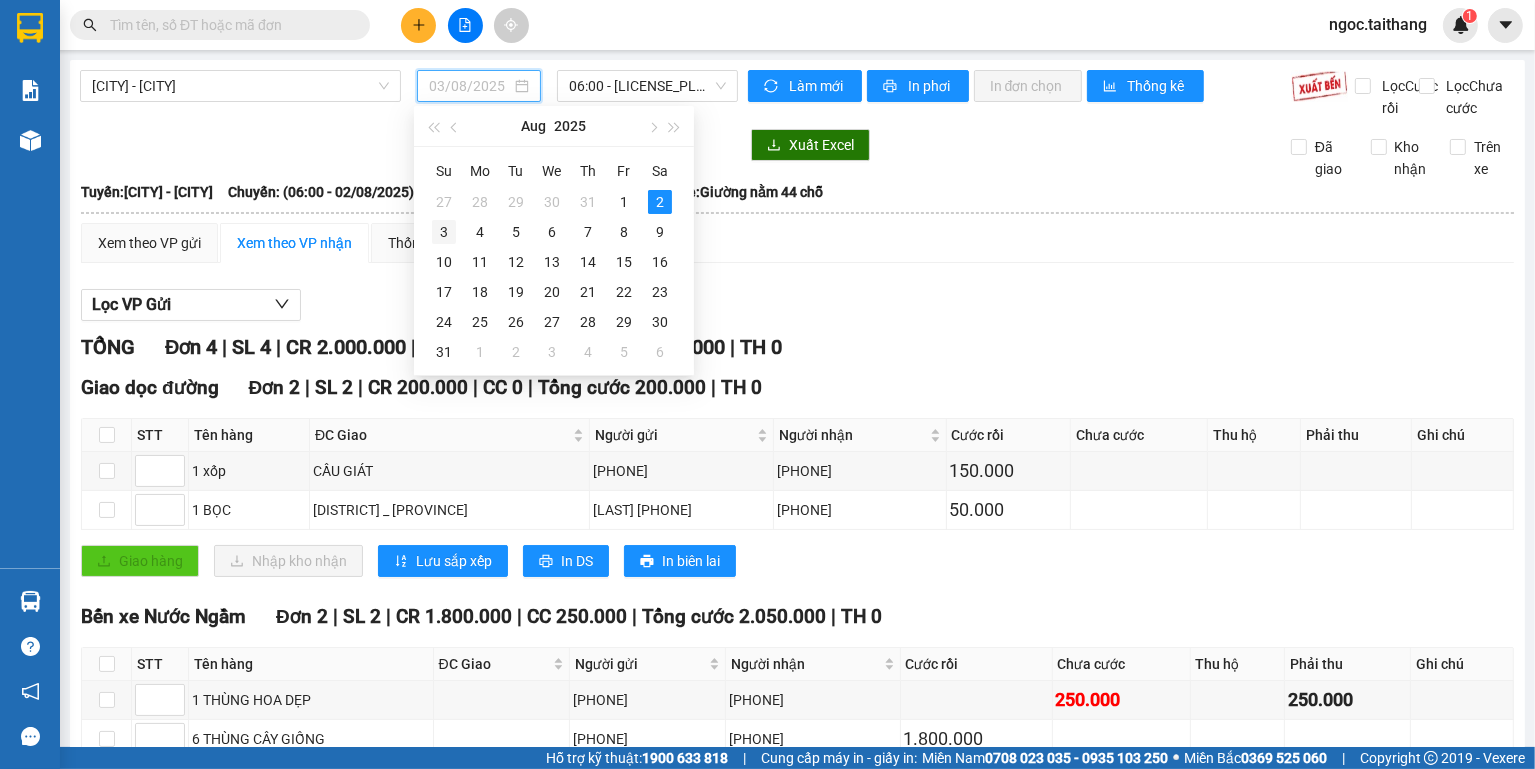 click on "3" at bounding box center (444, 232) 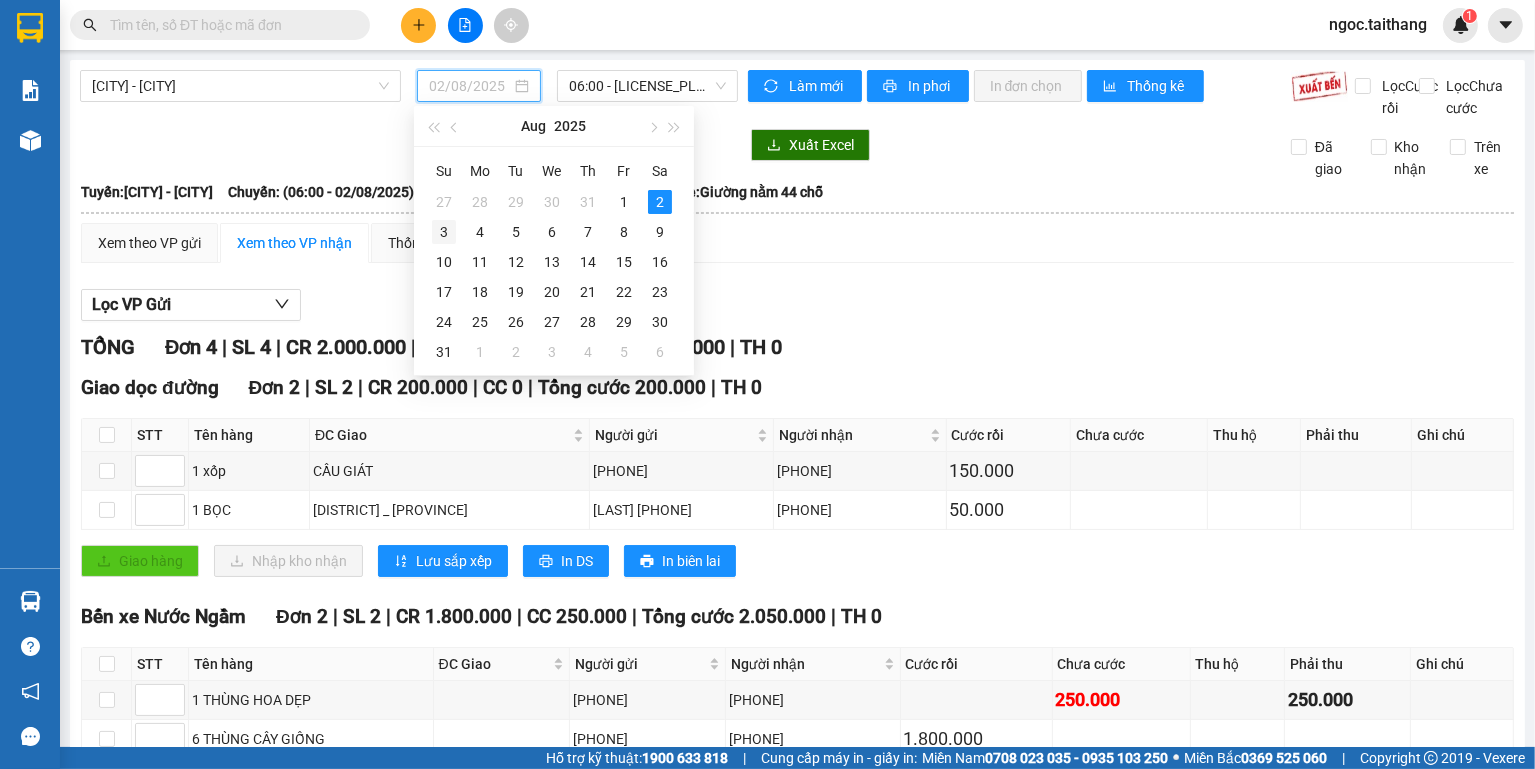 type on "03/08/2025" 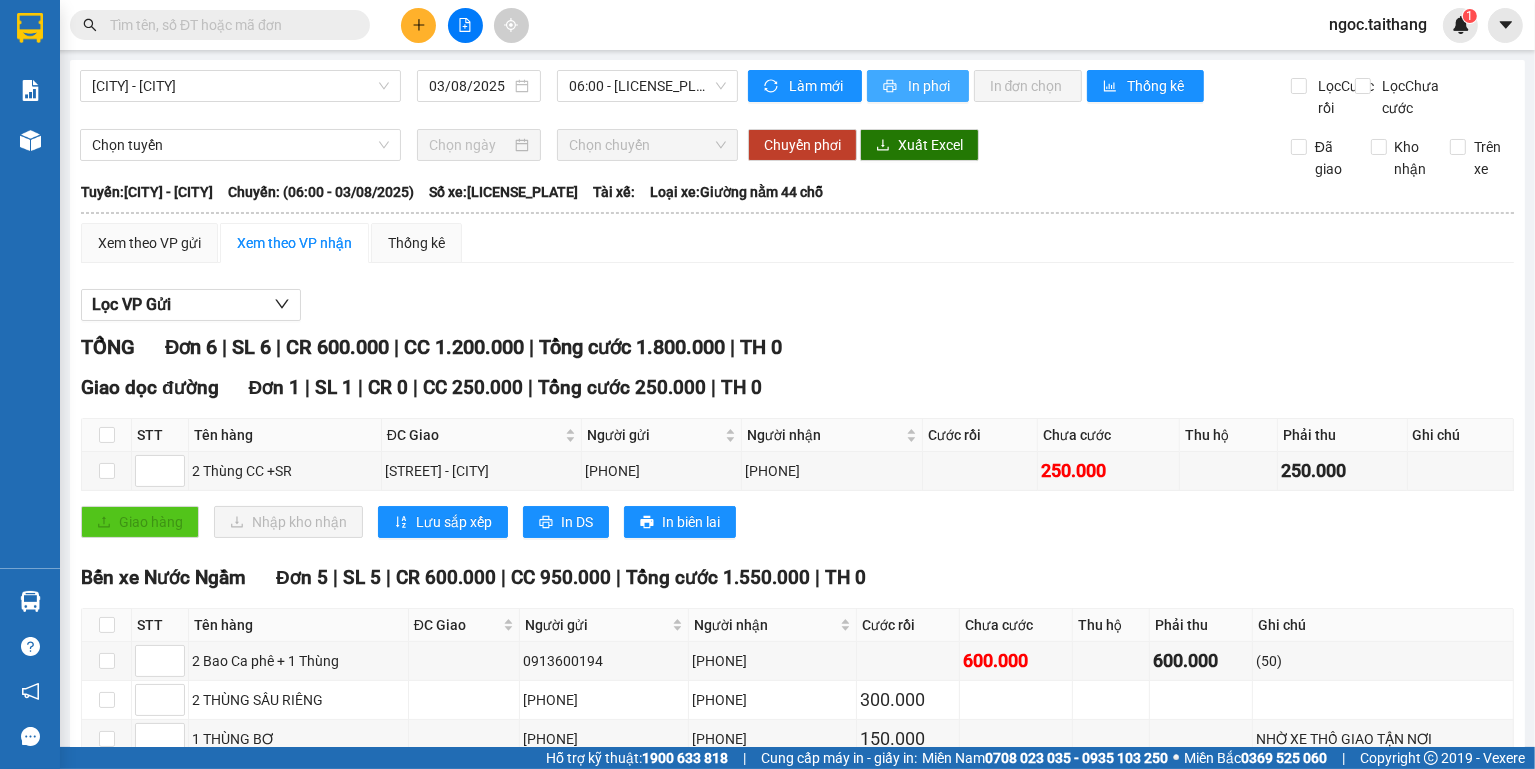 click on "In phơi" at bounding box center (930, 86) 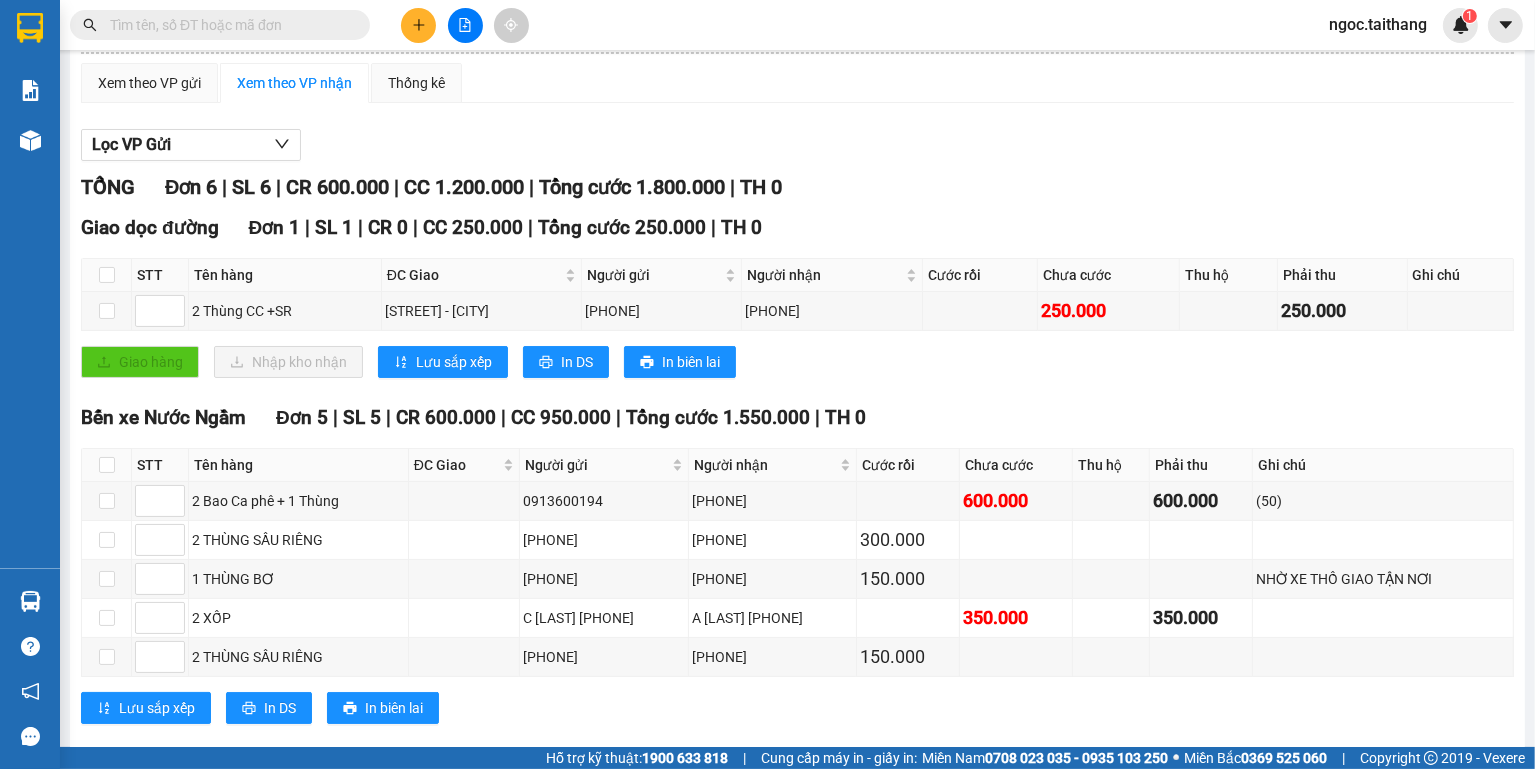 scroll, scrollTop: 0, scrollLeft: 0, axis: both 